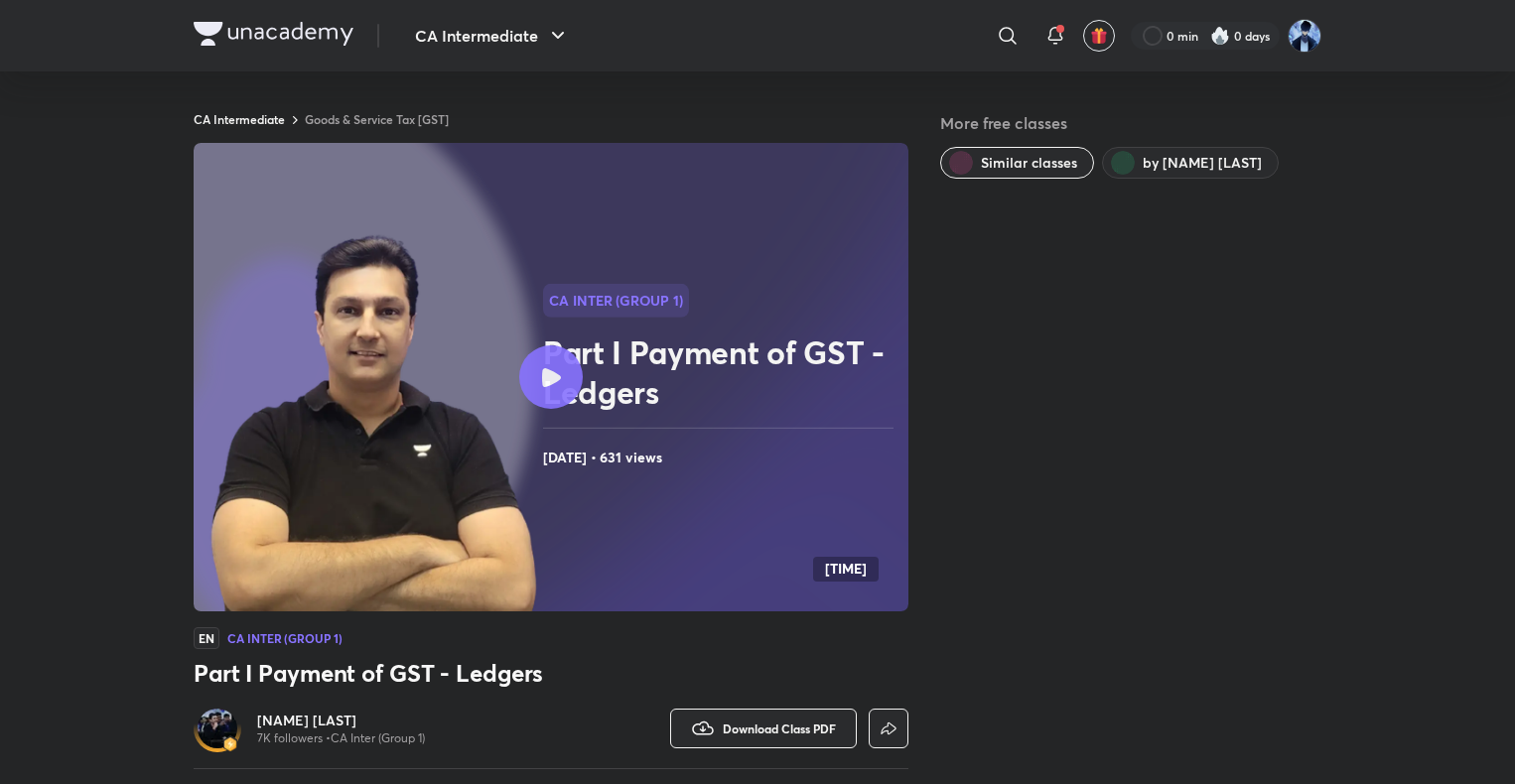 scroll, scrollTop: 1006, scrollLeft: 0, axis: vertical 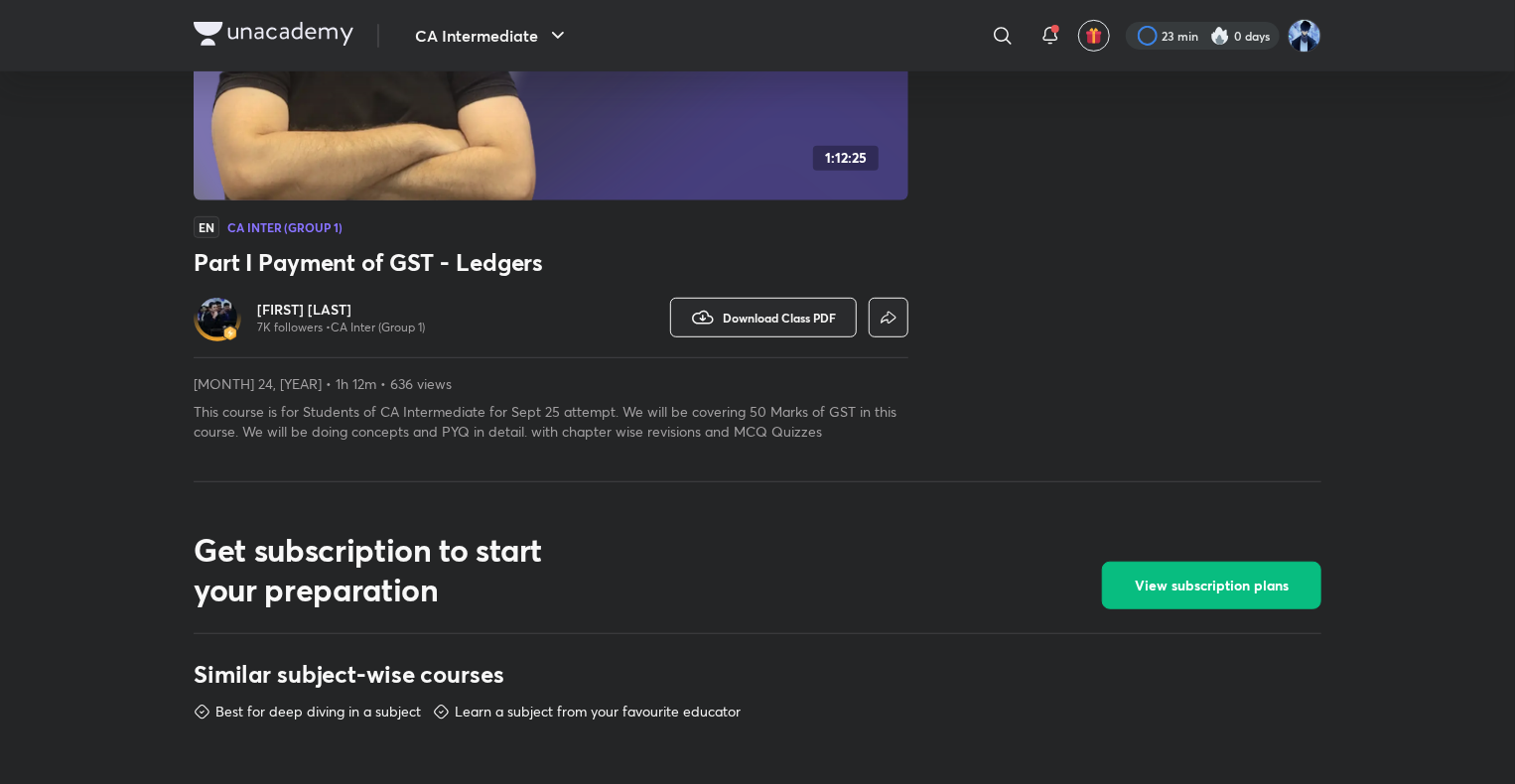 click at bounding box center (1202, 36) 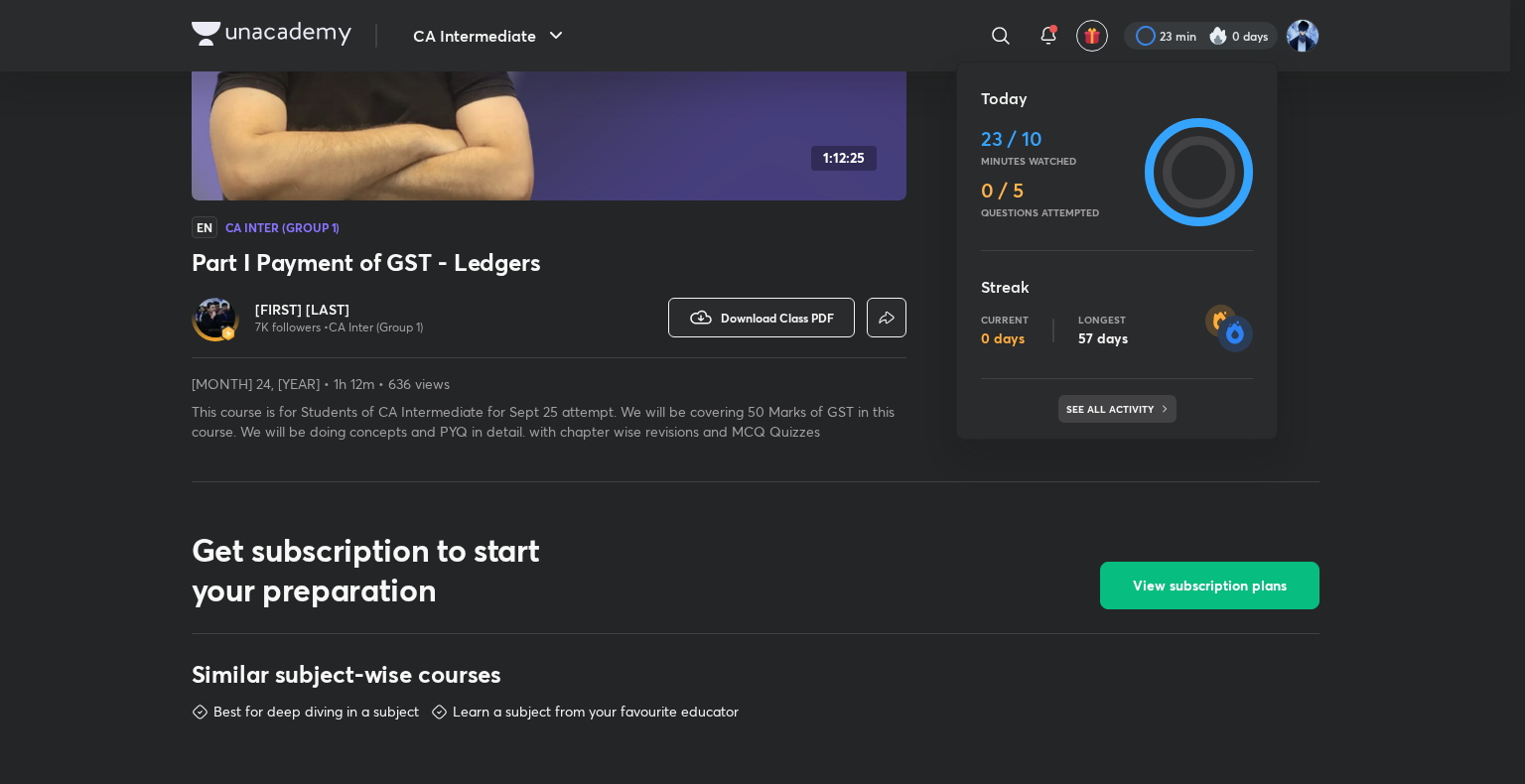 click on "See all activity" at bounding box center [1112, 409] 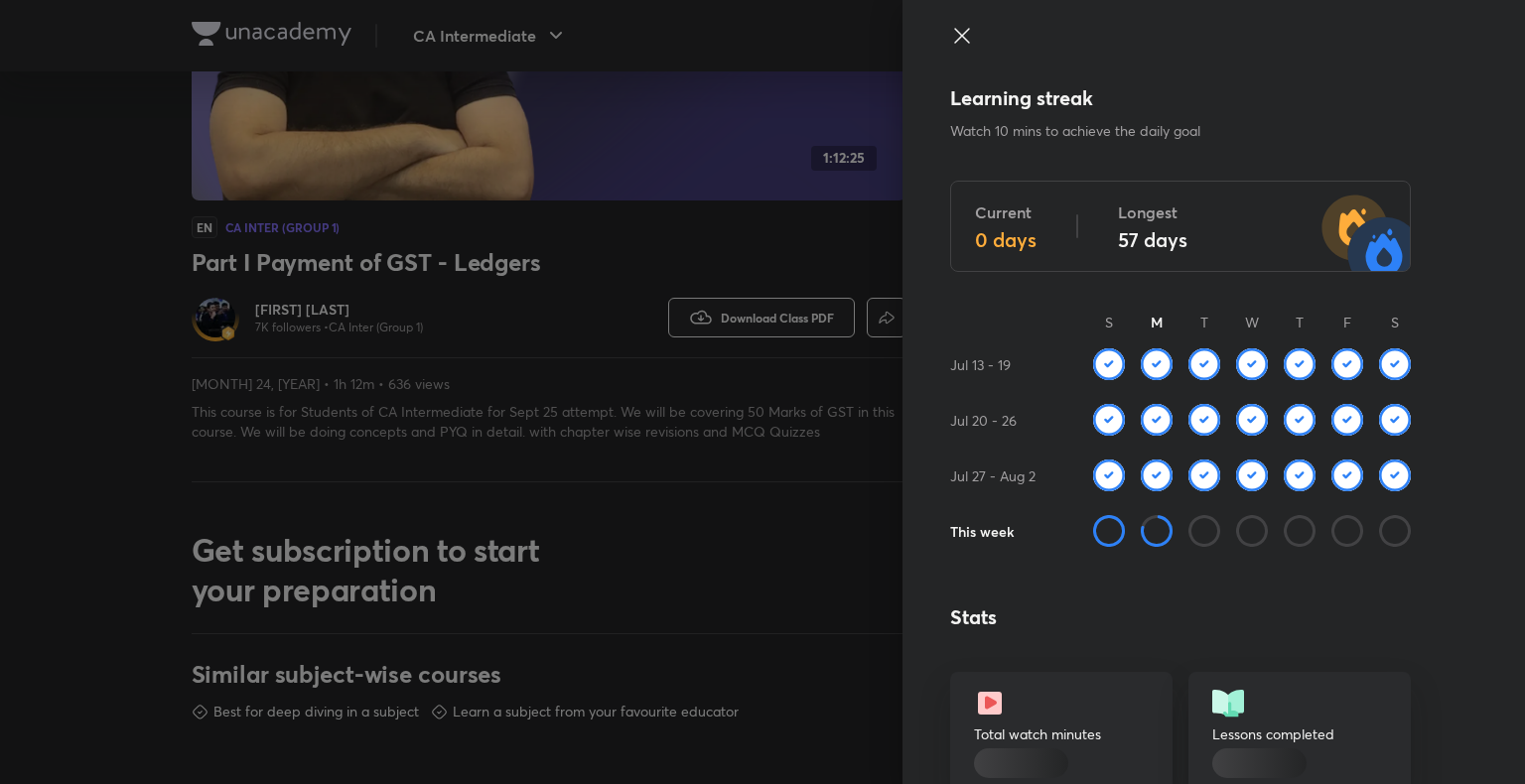 click 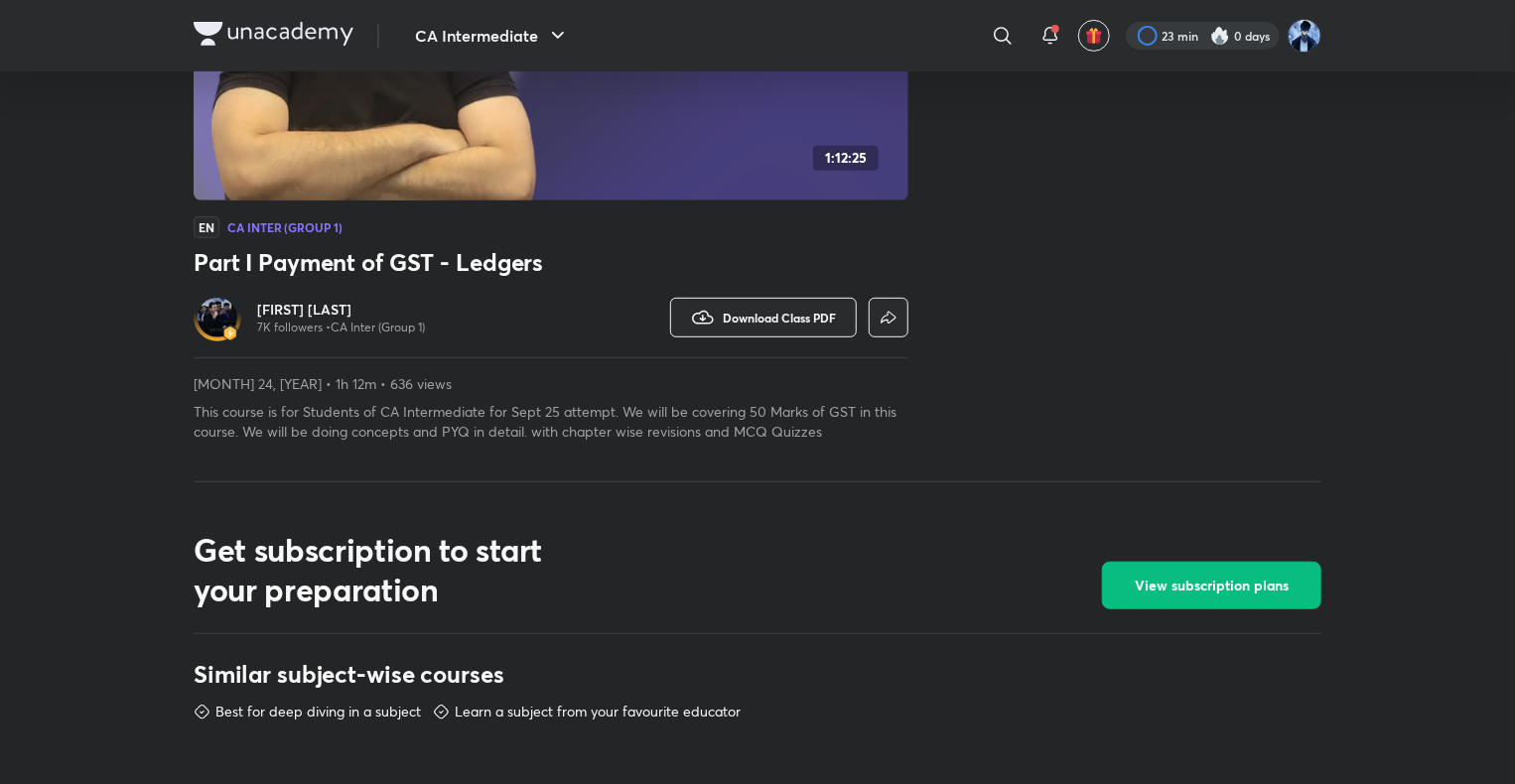 click at bounding box center [1202, 36] 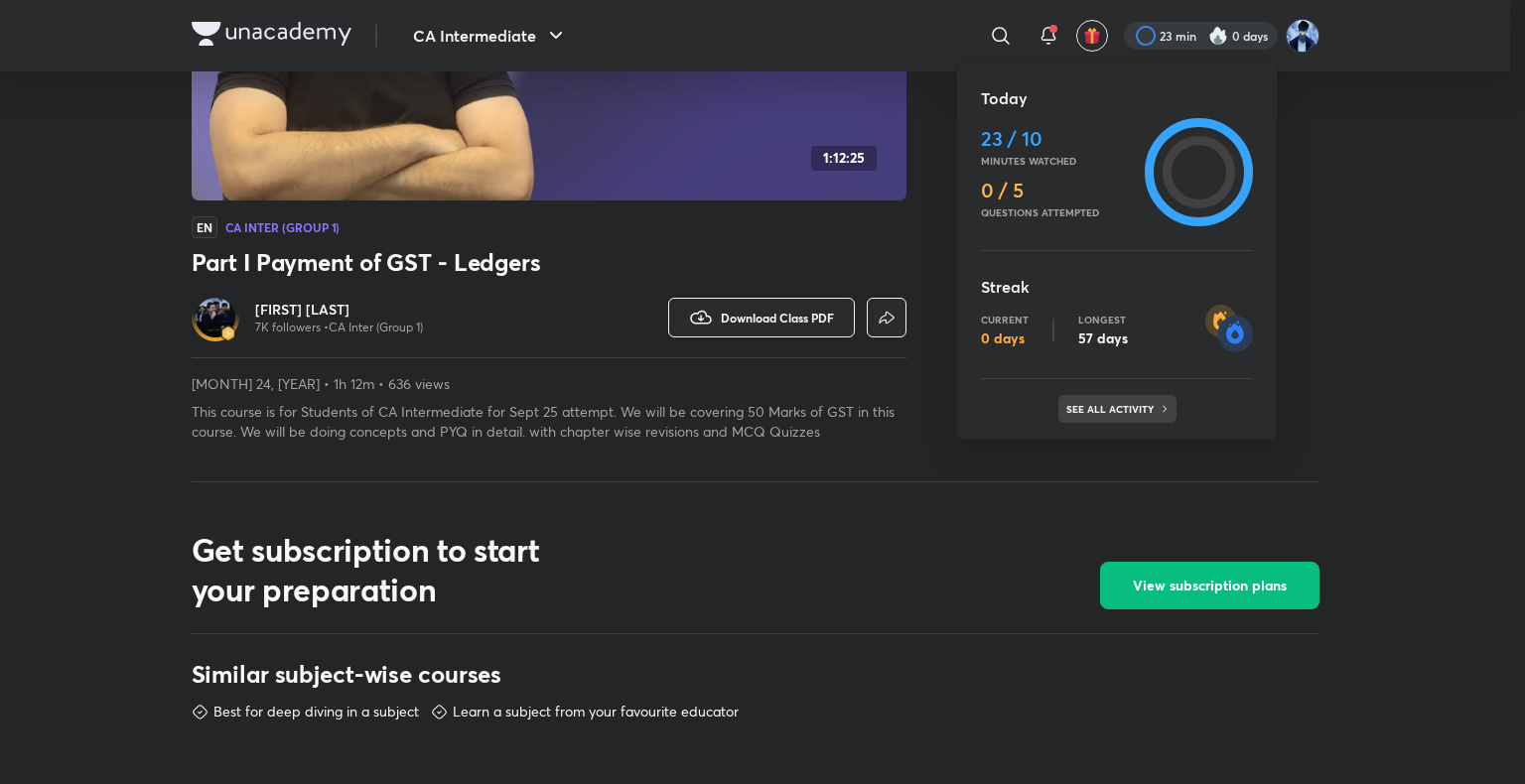 click on "See all activity" at bounding box center (1117, 409) 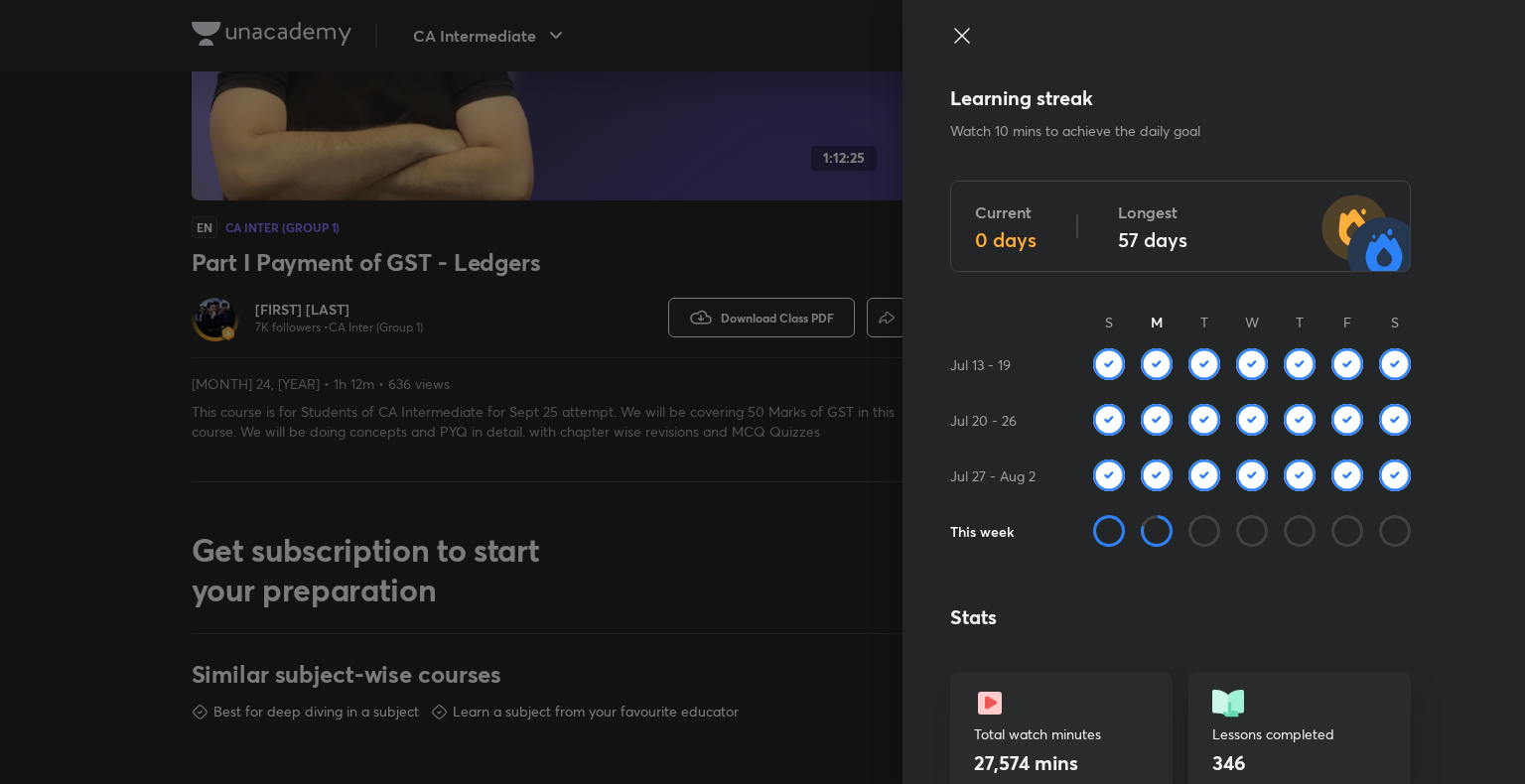 drag, startPoint x: 1097, startPoint y: 529, endPoint x: 1230, endPoint y: 537, distance: 133.24038 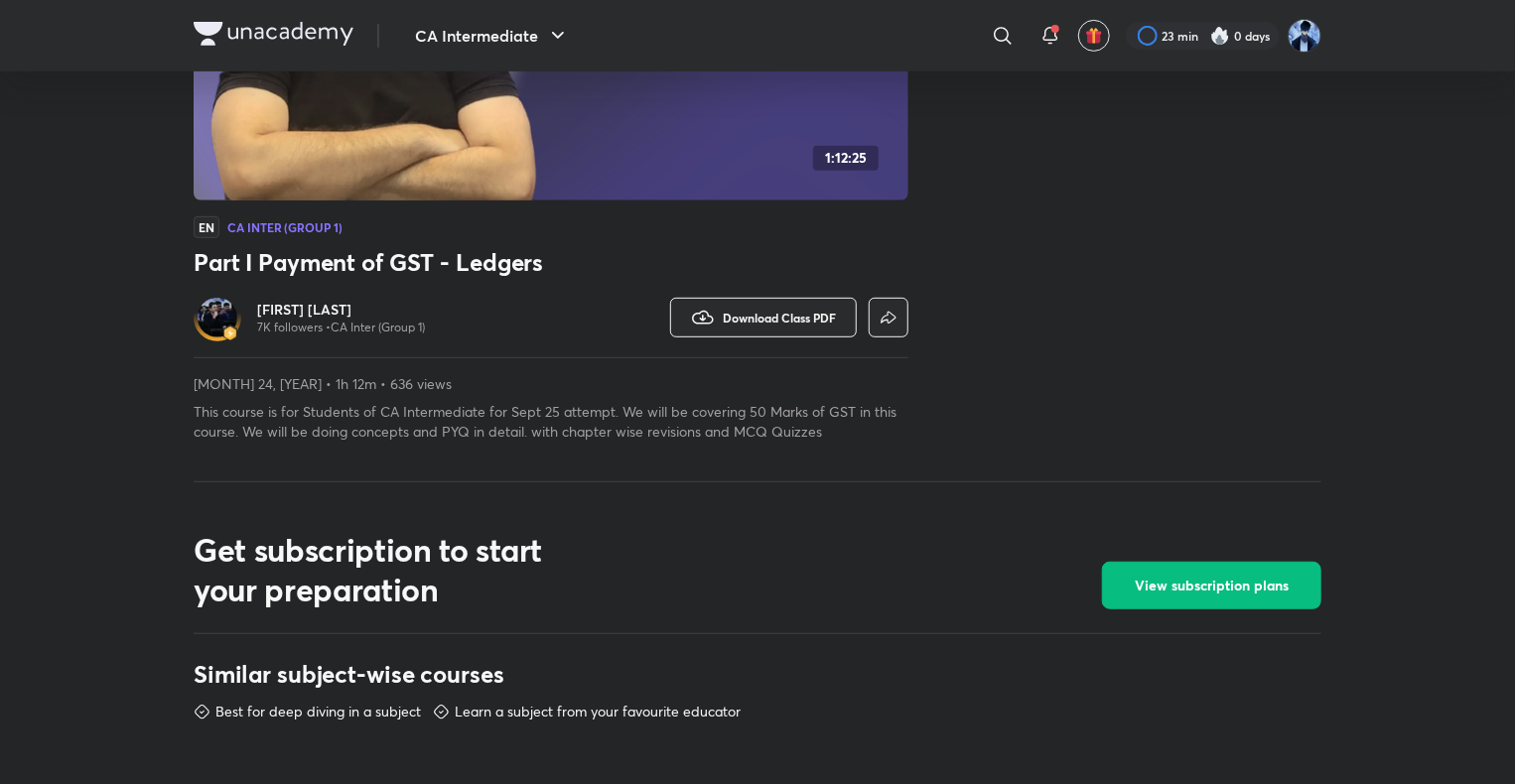 click at bounding box center [1220, 36] 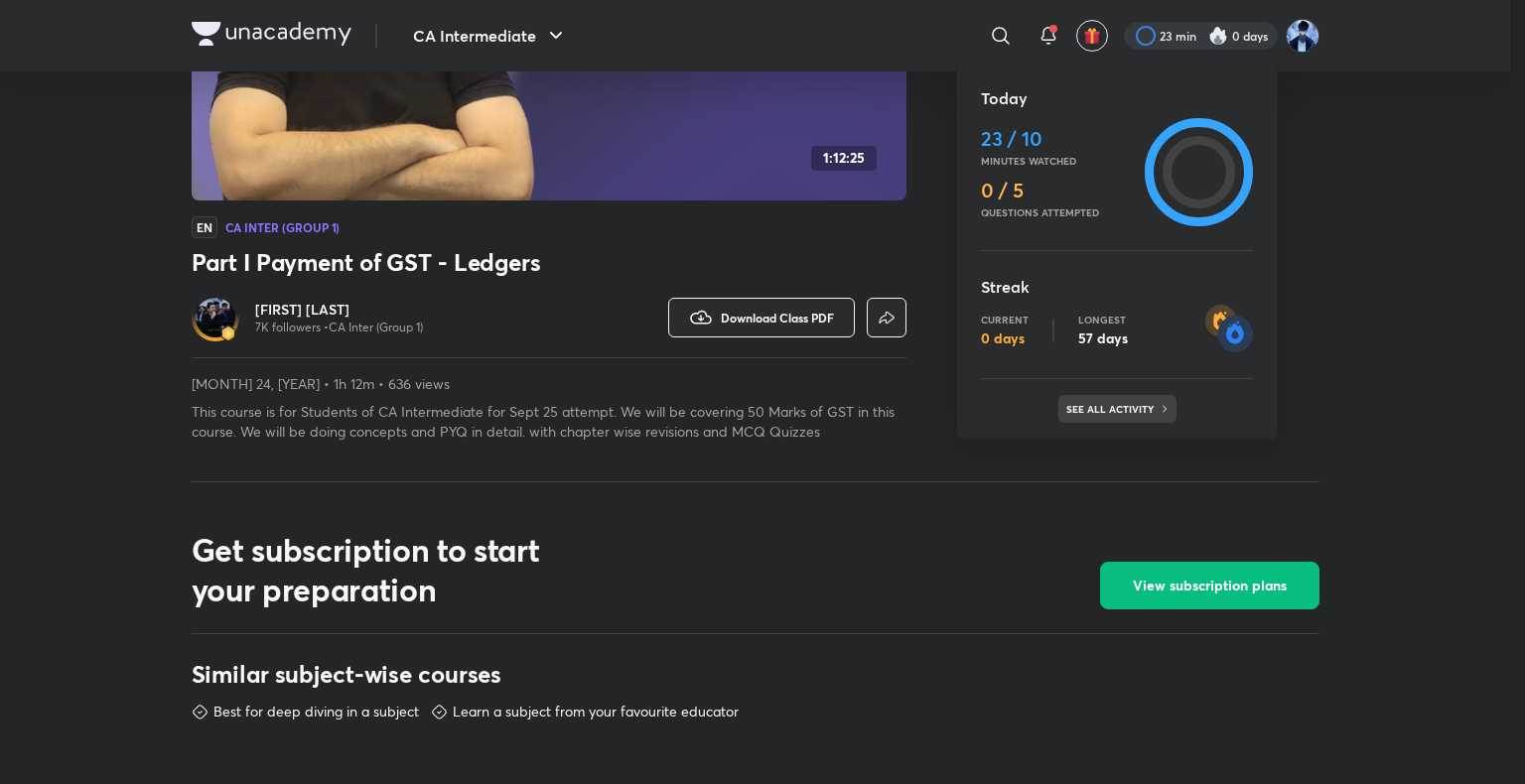 click on "See all activity" at bounding box center [1112, 409] 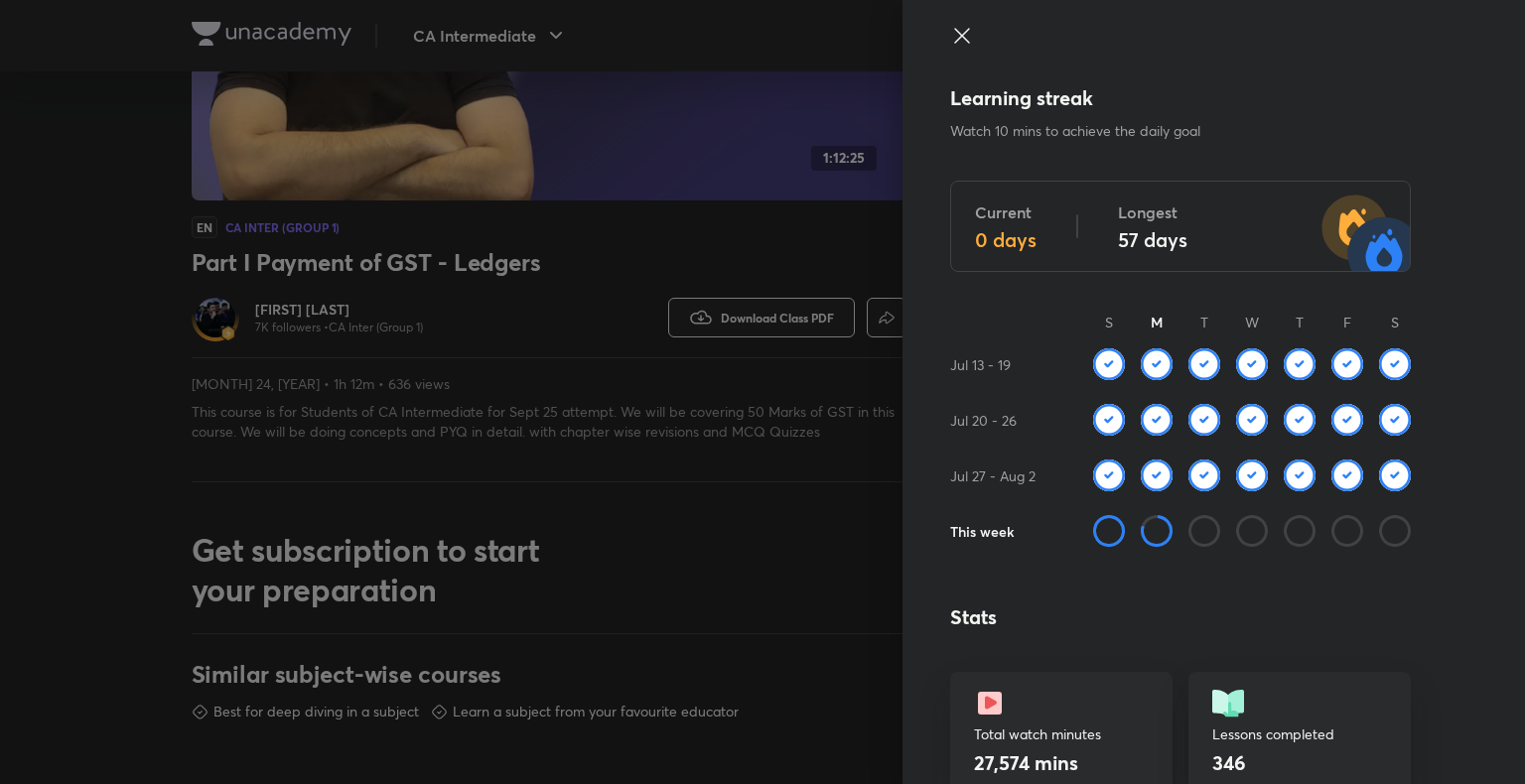 click at bounding box center (762, 392) 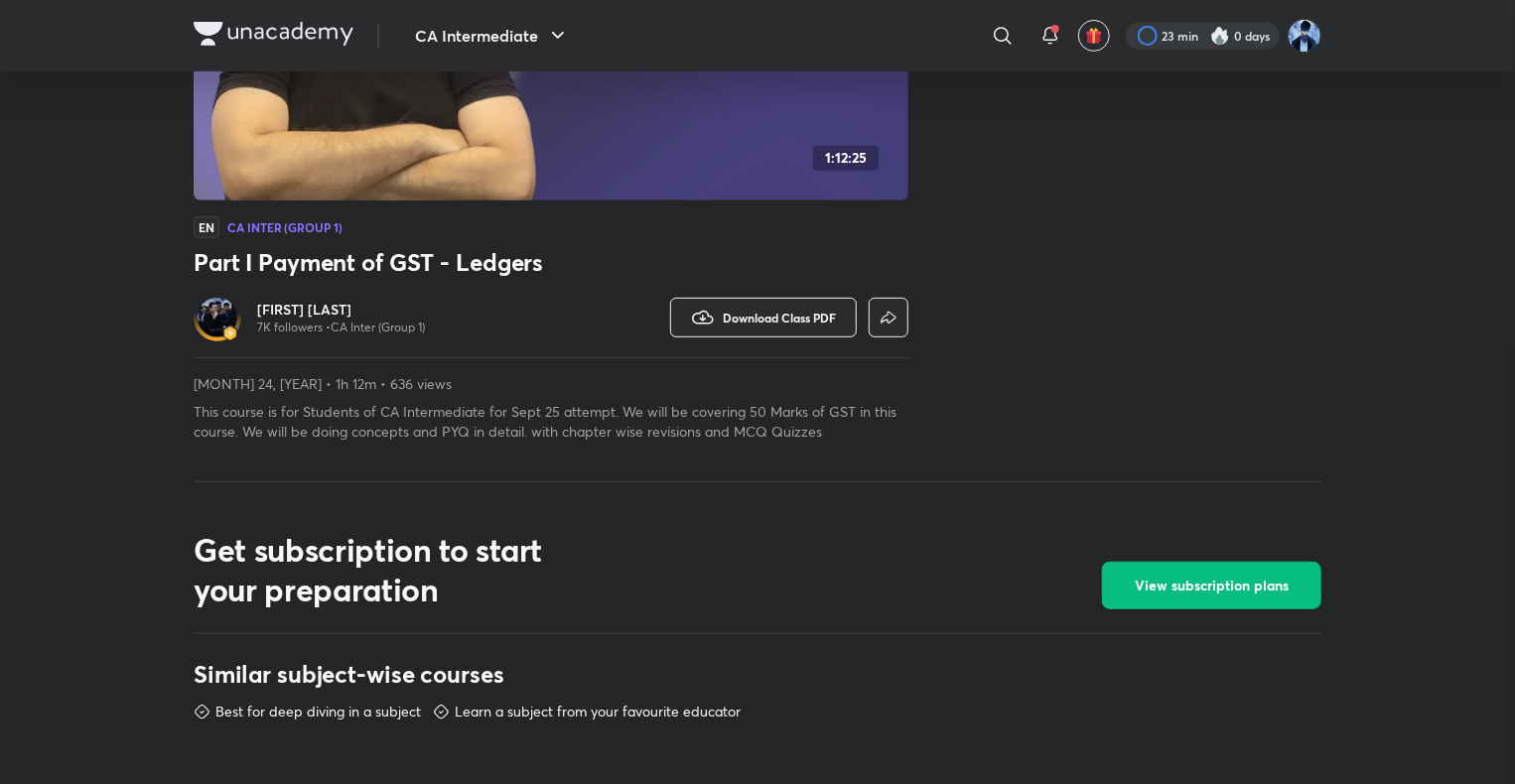 click at bounding box center (1202, 36) 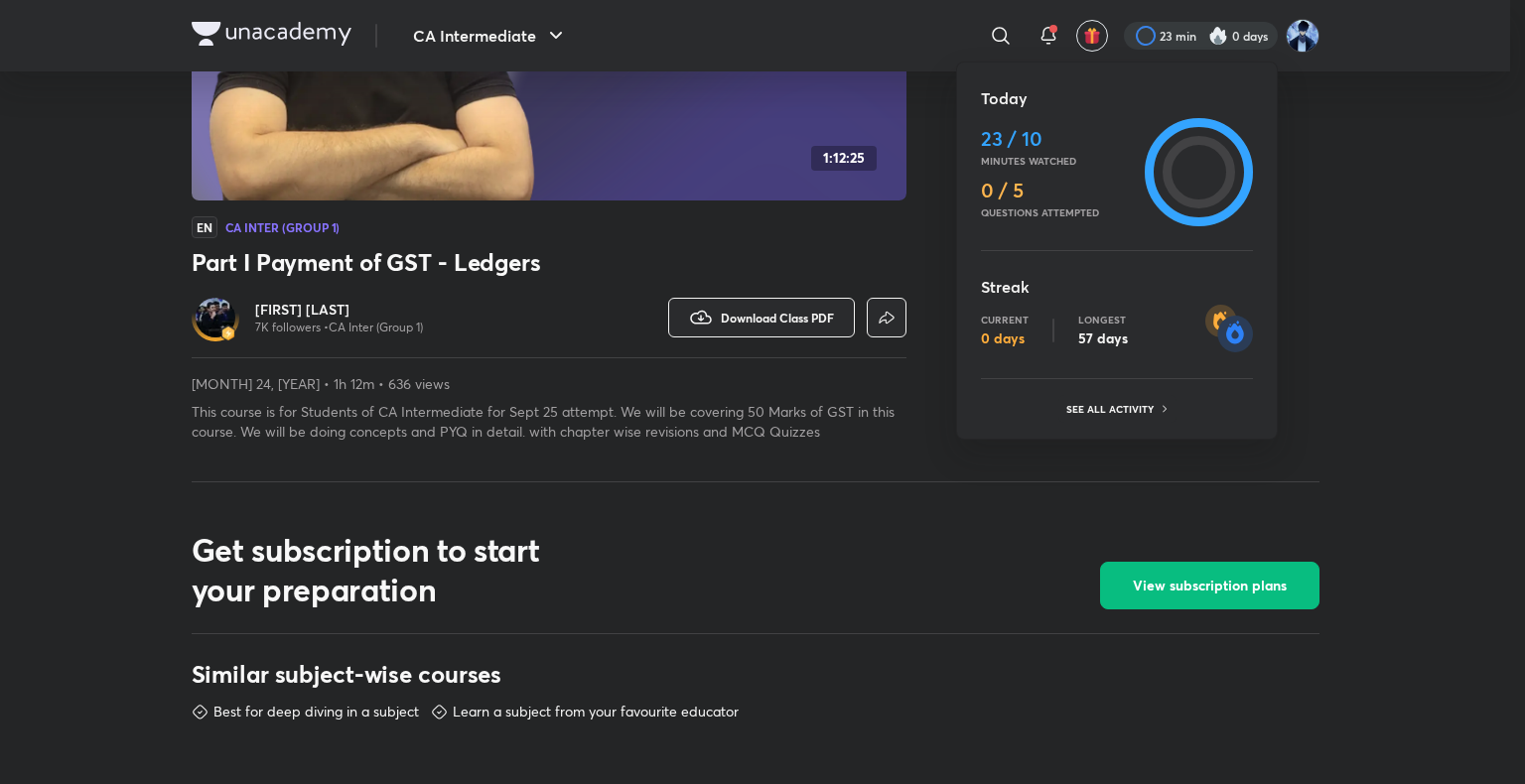 drag, startPoint x: 1305, startPoint y: 219, endPoint x: 796, endPoint y: 230, distance: 509.11885 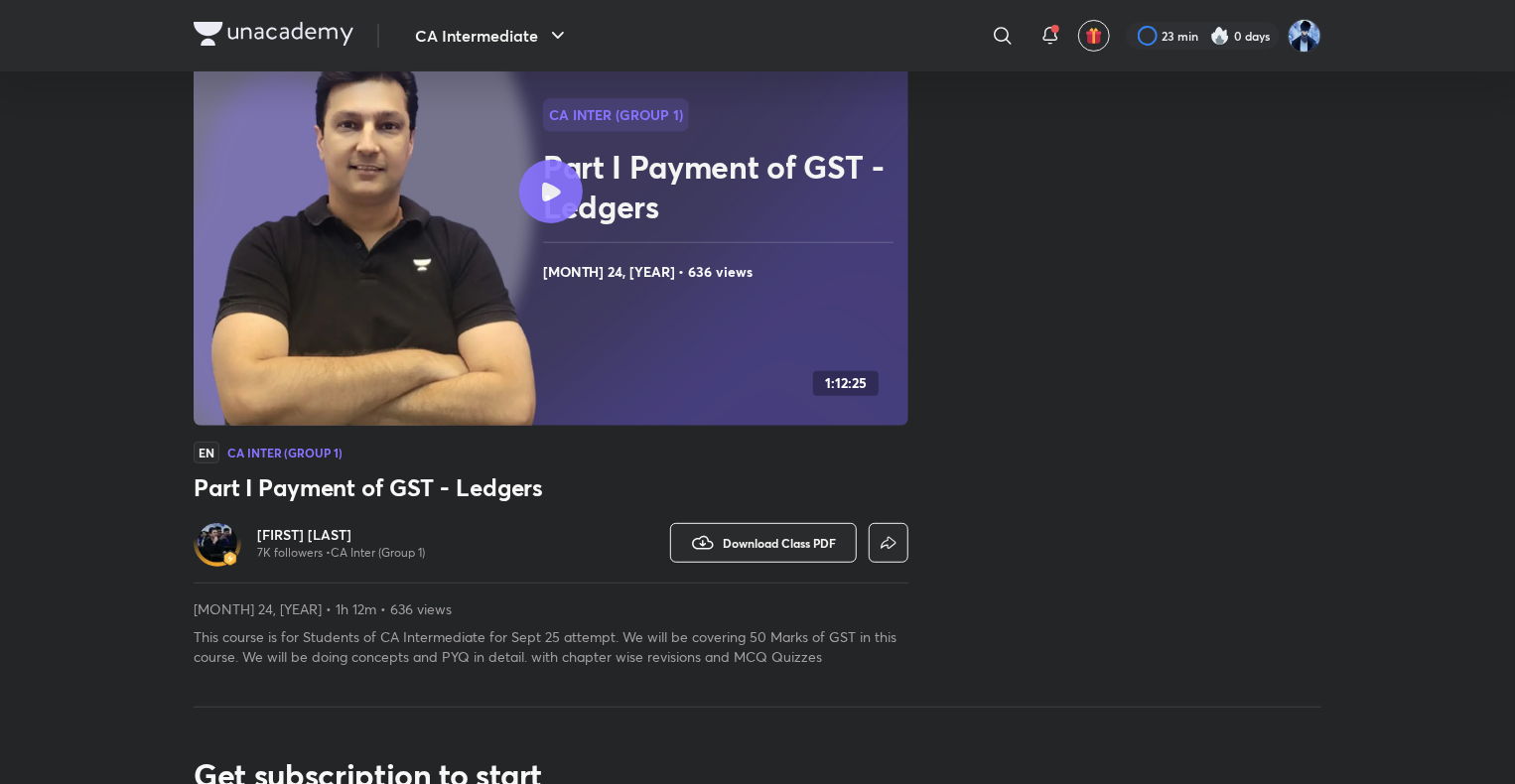 scroll, scrollTop: 0, scrollLeft: 0, axis: both 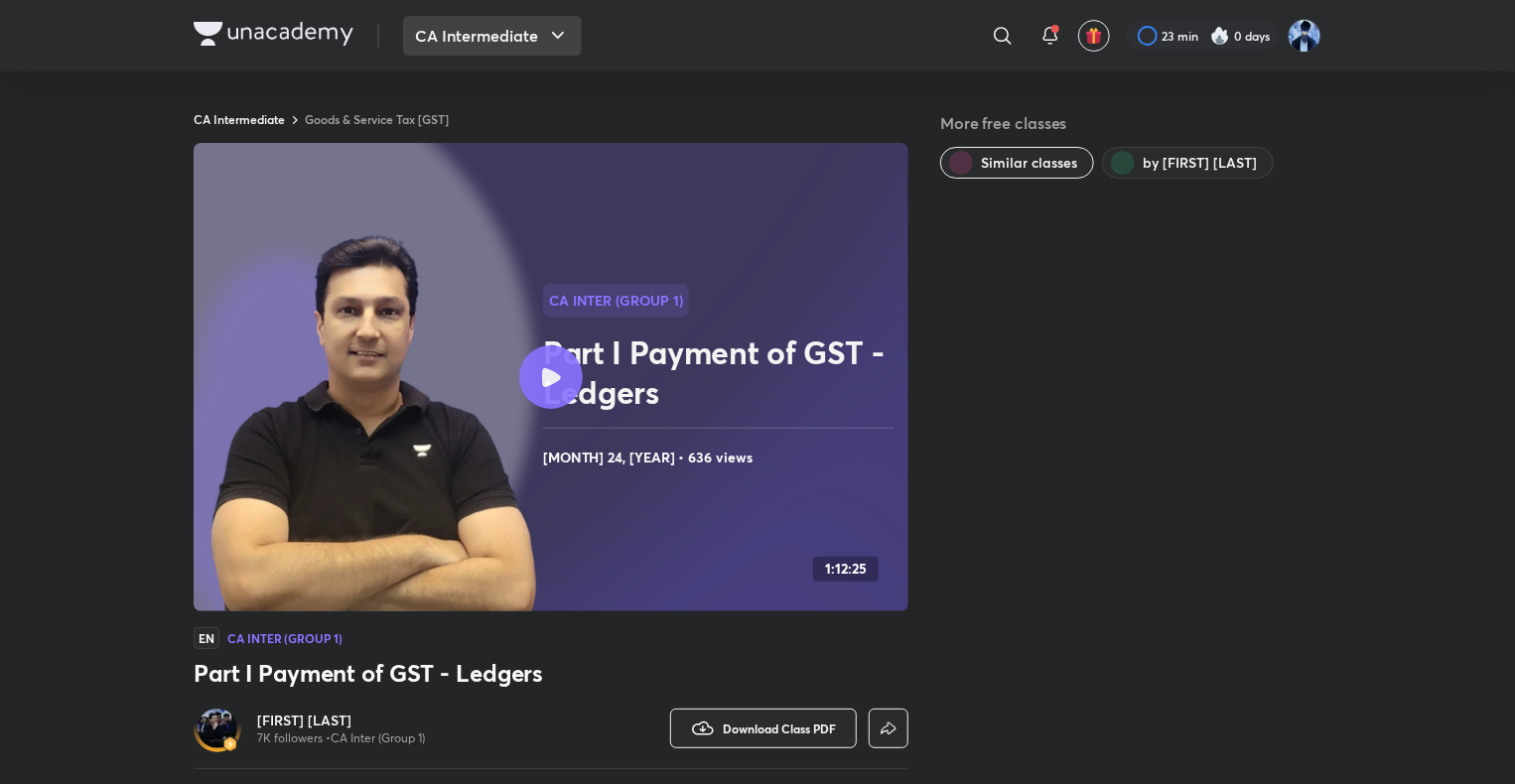 click on "CA Intermediate" at bounding box center [492, 36] 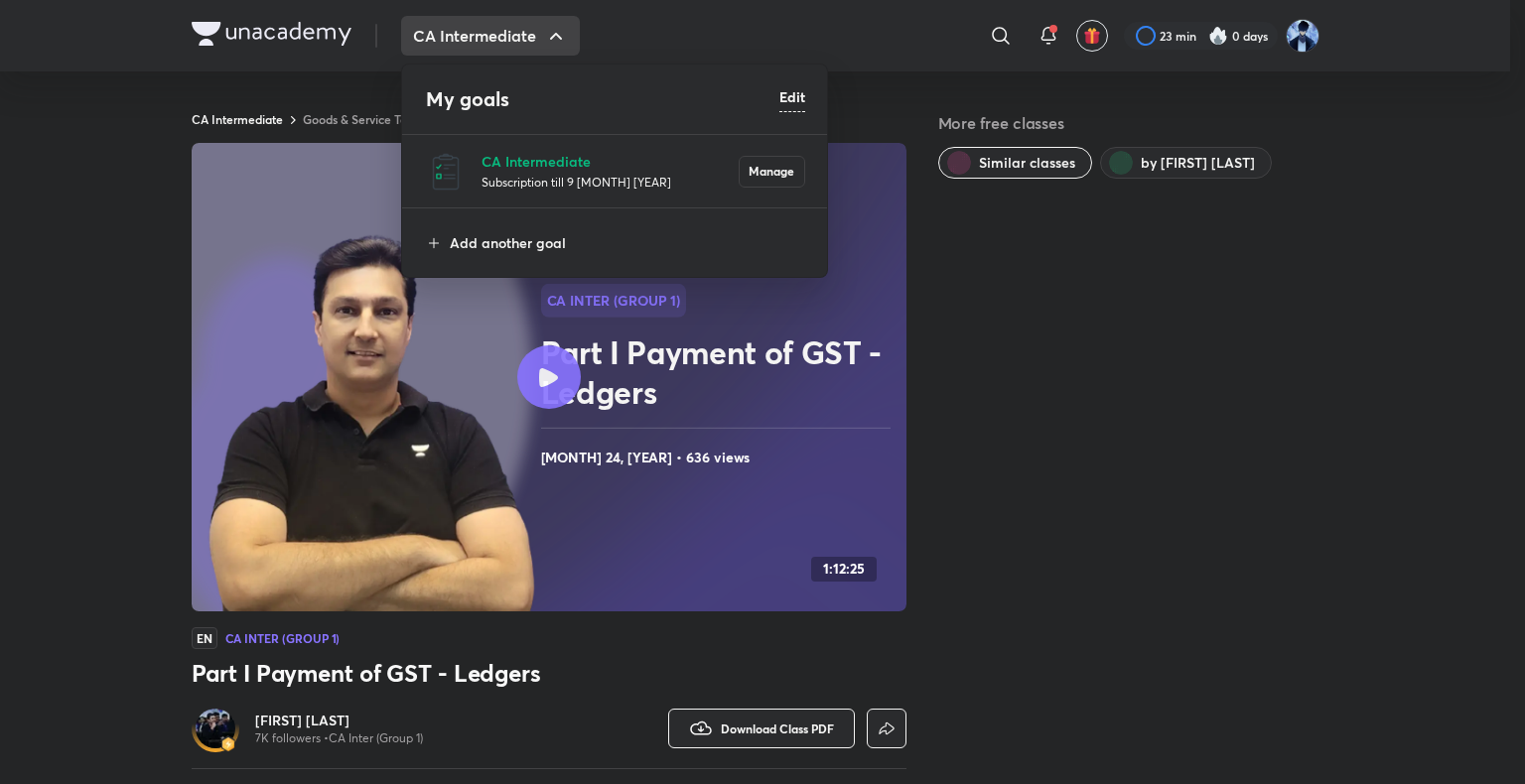 click at bounding box center (762, 392) 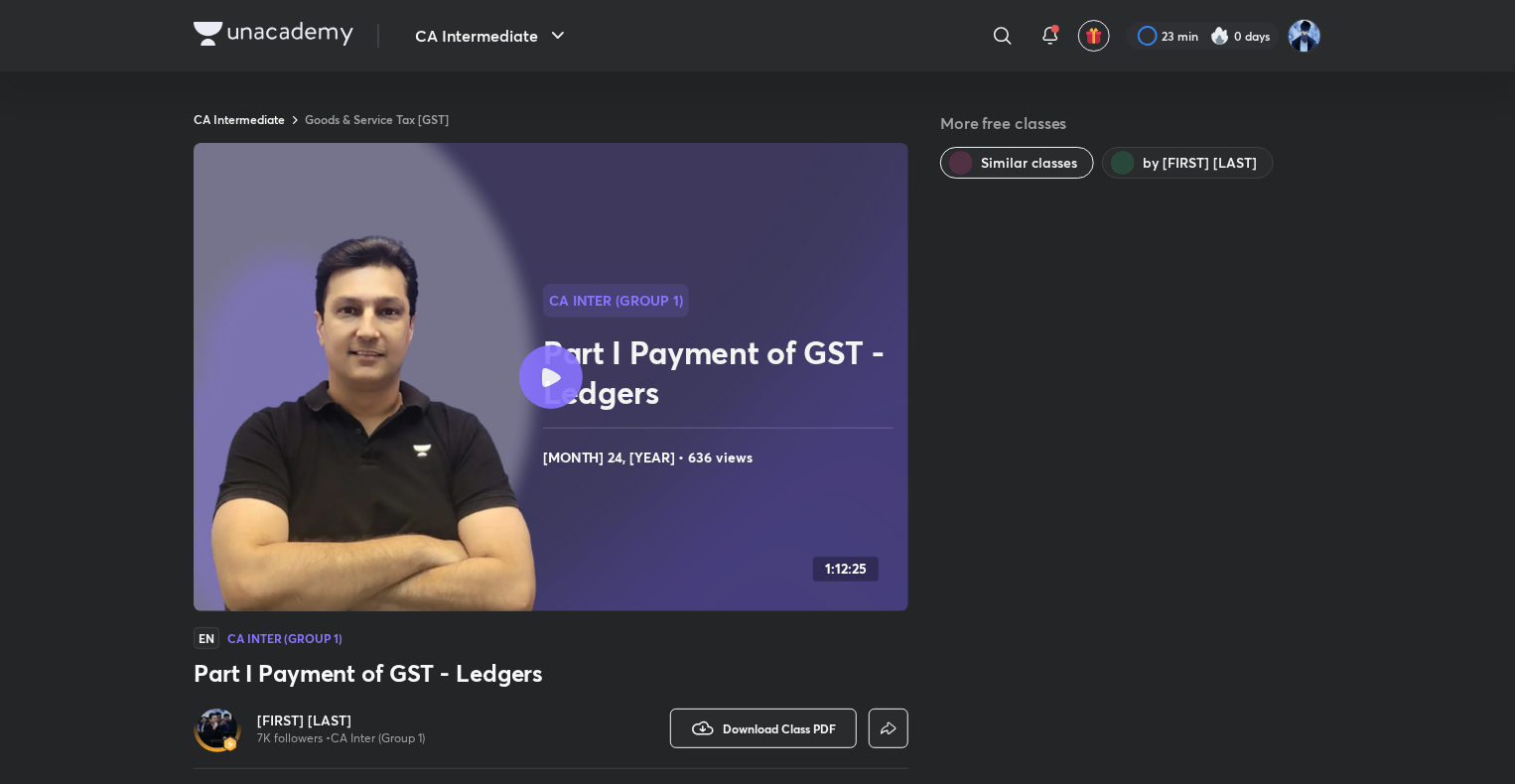 click on "Goods & Service Tax [GST]" at bounding box center (376, 119) 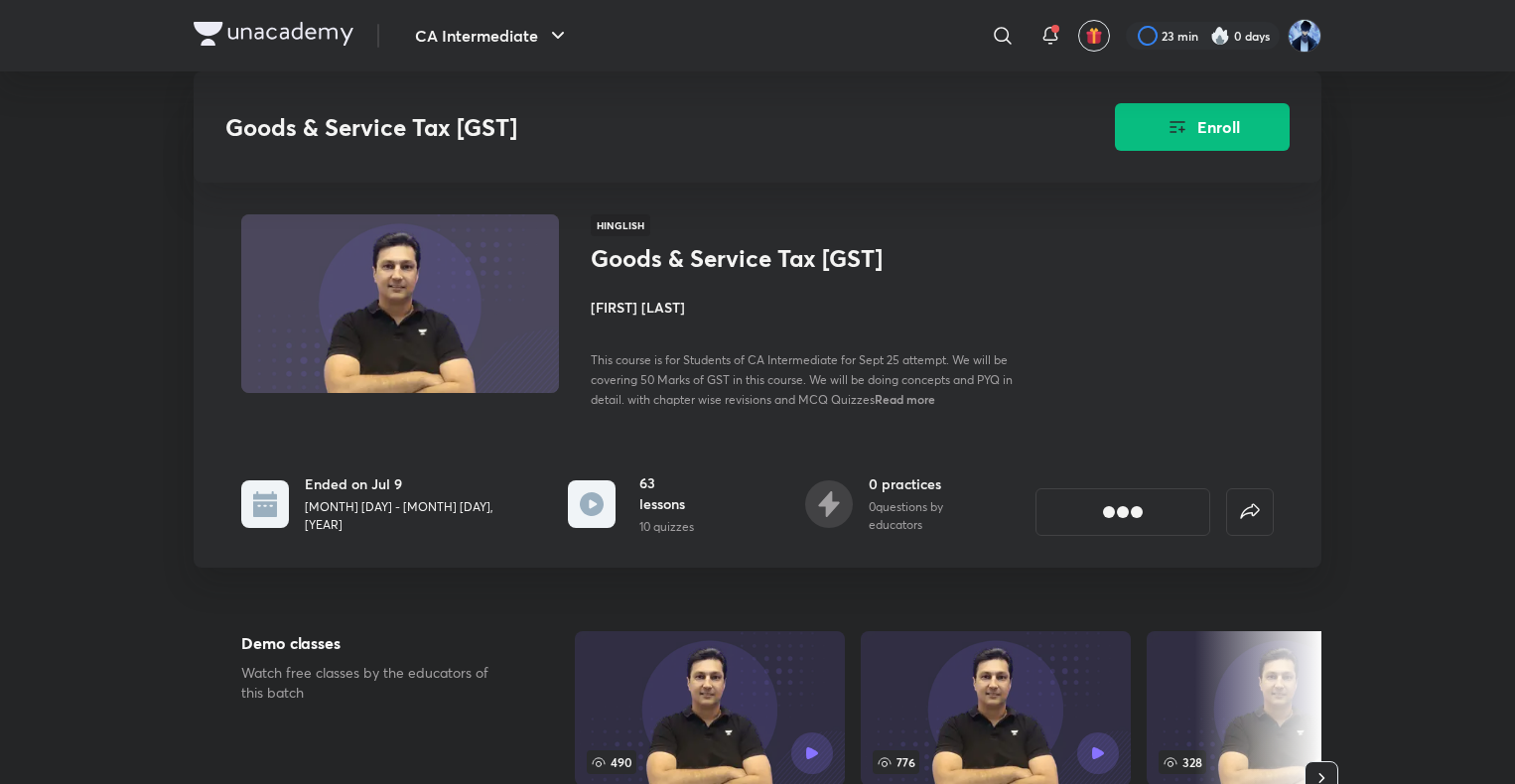 scroll, scrollTop: 794, scrollLeft: 0, axis: vertical 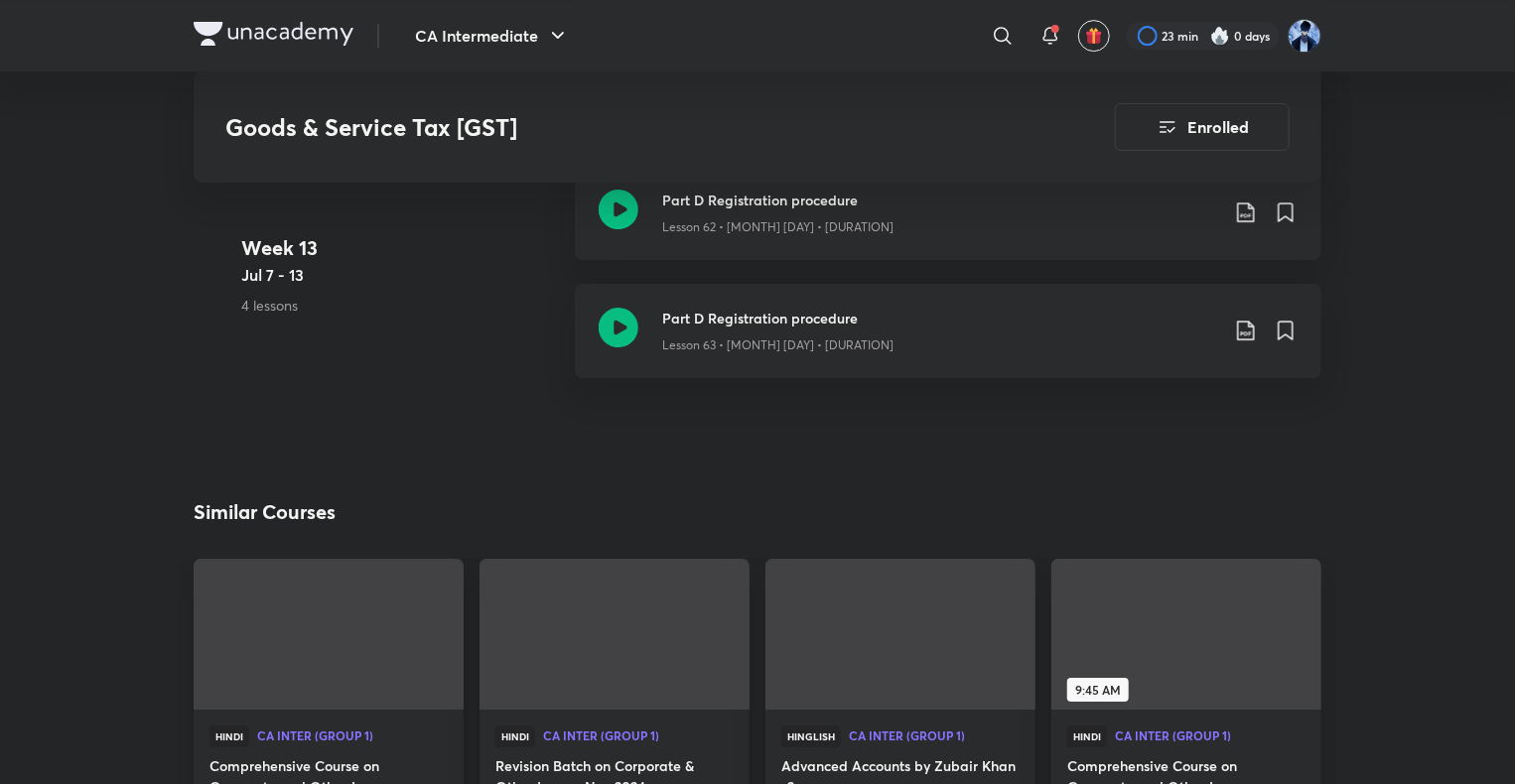drag, startPoint x: 84, startPoint y: 359, endPoint x: 87, endPoint y: 667, distance: 308.01461 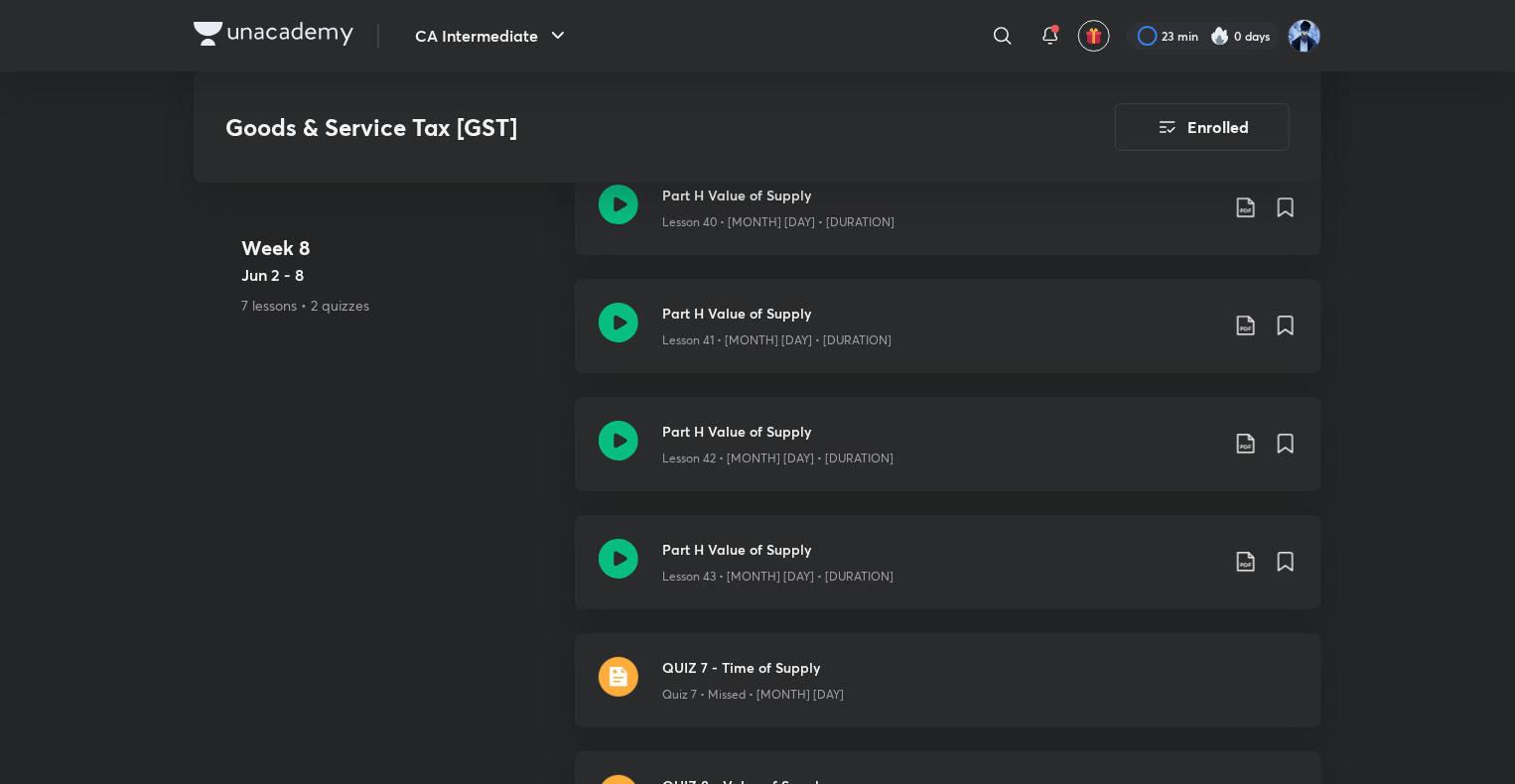scroll, scrollTop: 7657, scrollLeft: 0, axis: vertical 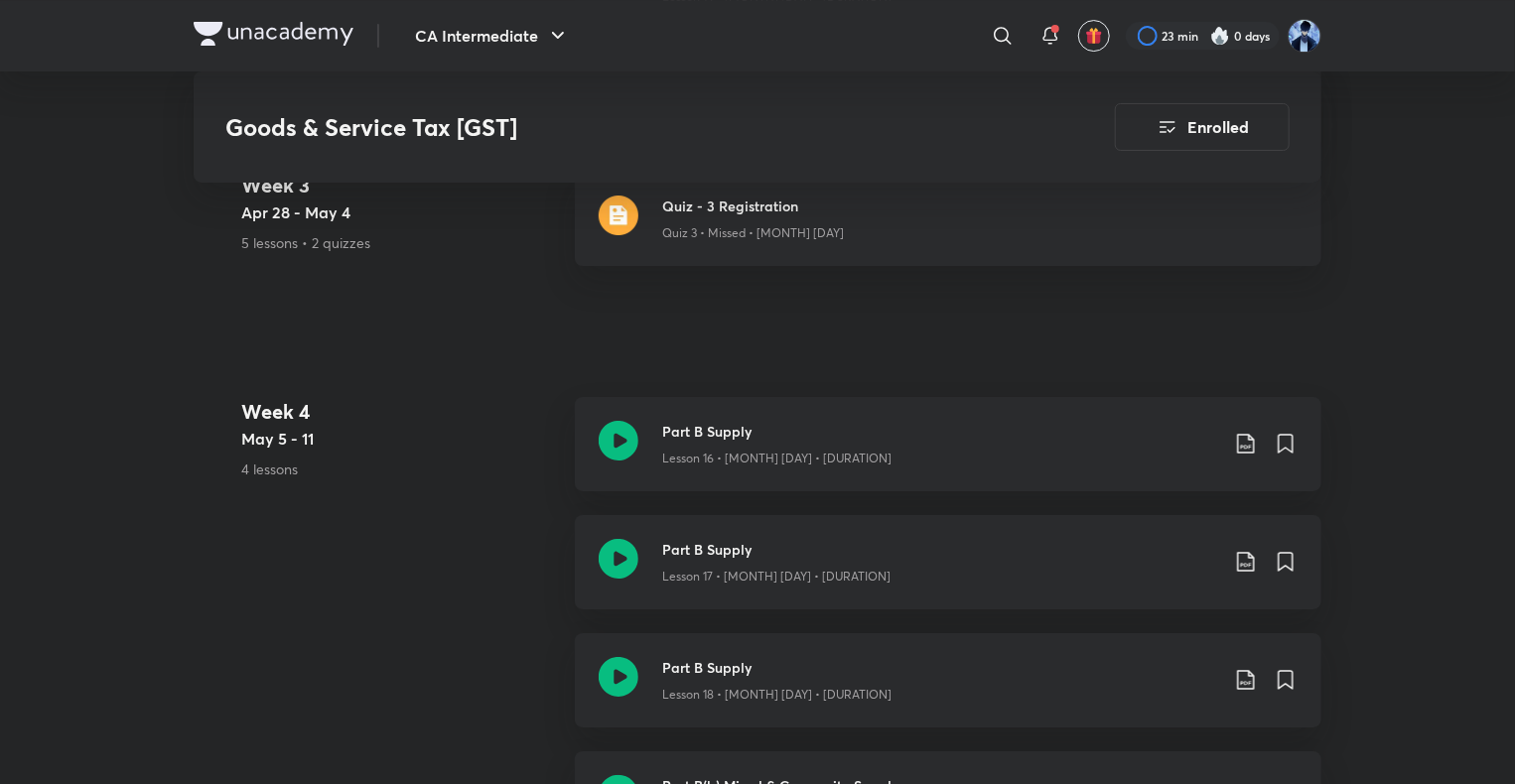 drag, startPoint x: 1459, startPoint y: 486, endPoint x: 1497, endPoint y: 288, distance: 201.61349 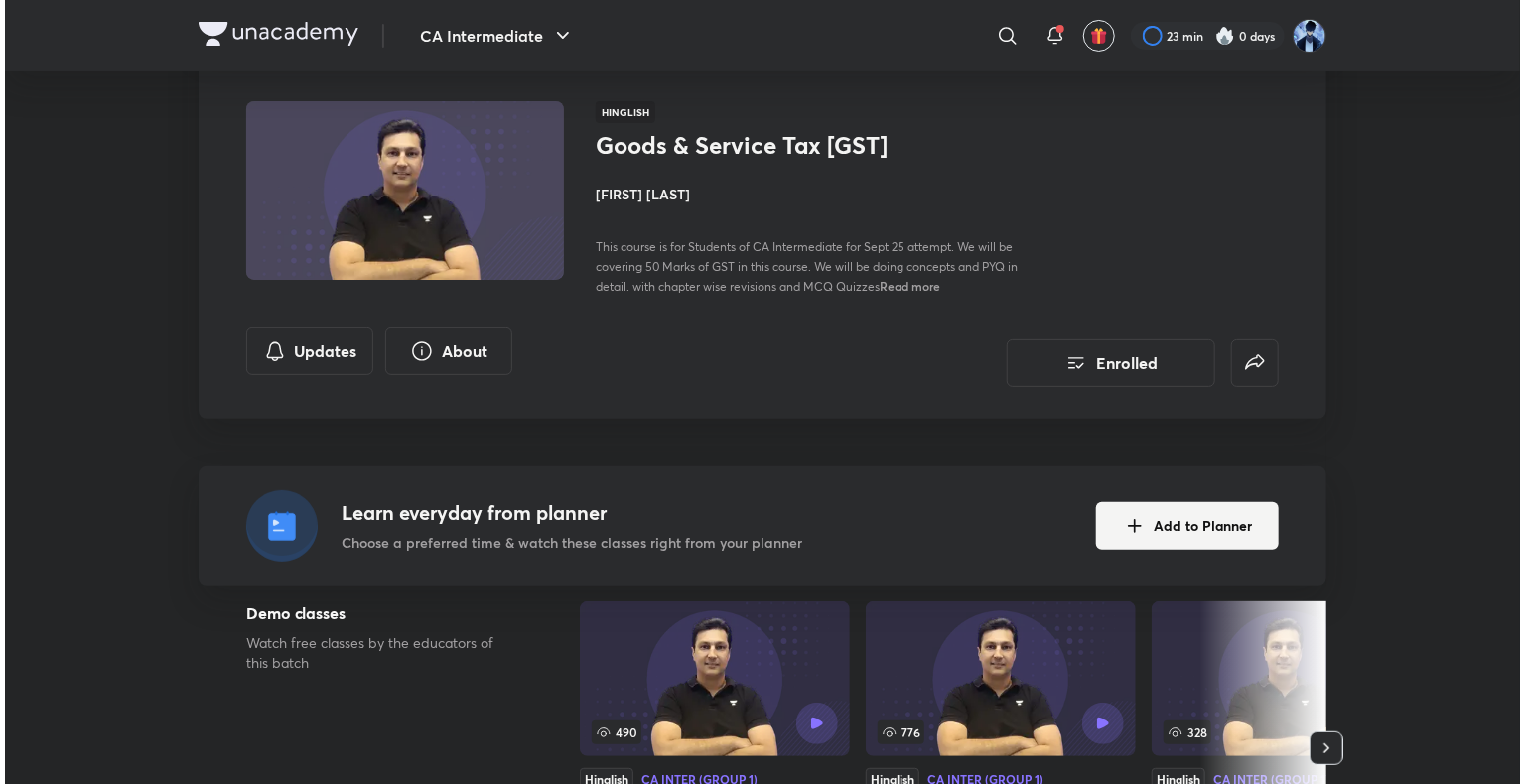 scroll, scrollTop: 198, scrollLeft: 0, axis: vertical 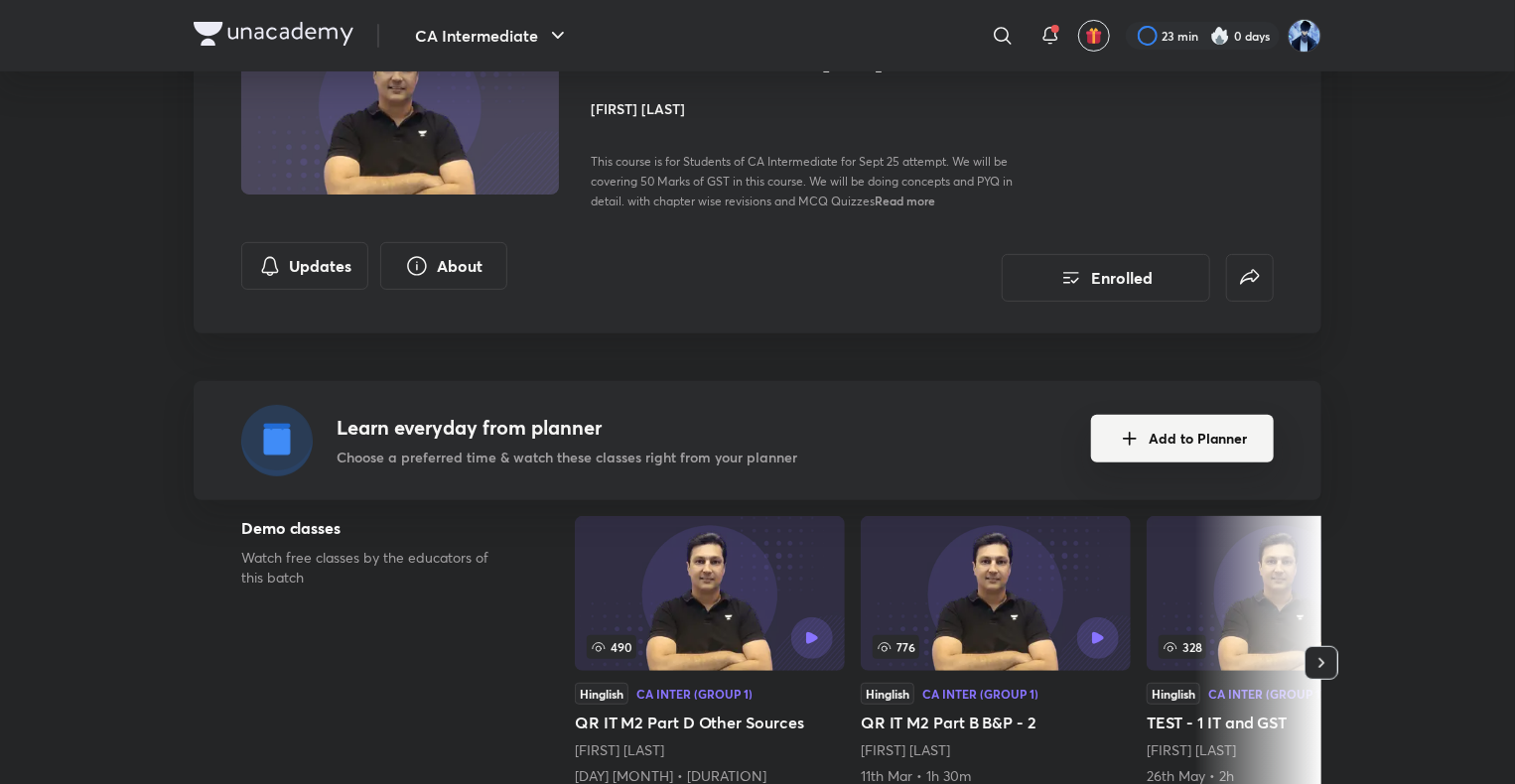 click on "Add to Planner" at bounding box center (1182, 439) 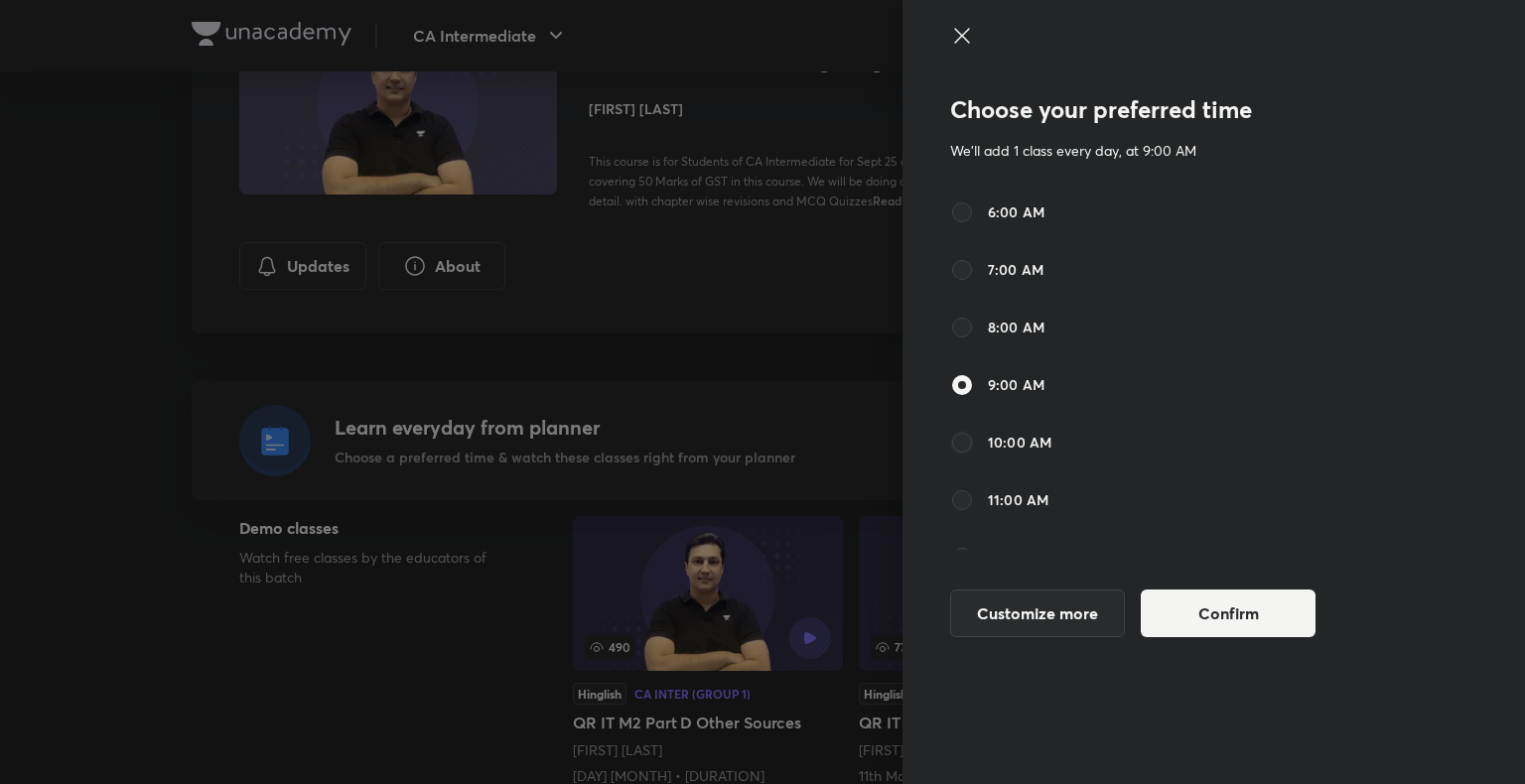 click on "10:00 AM" at bounding box center (962, 443) 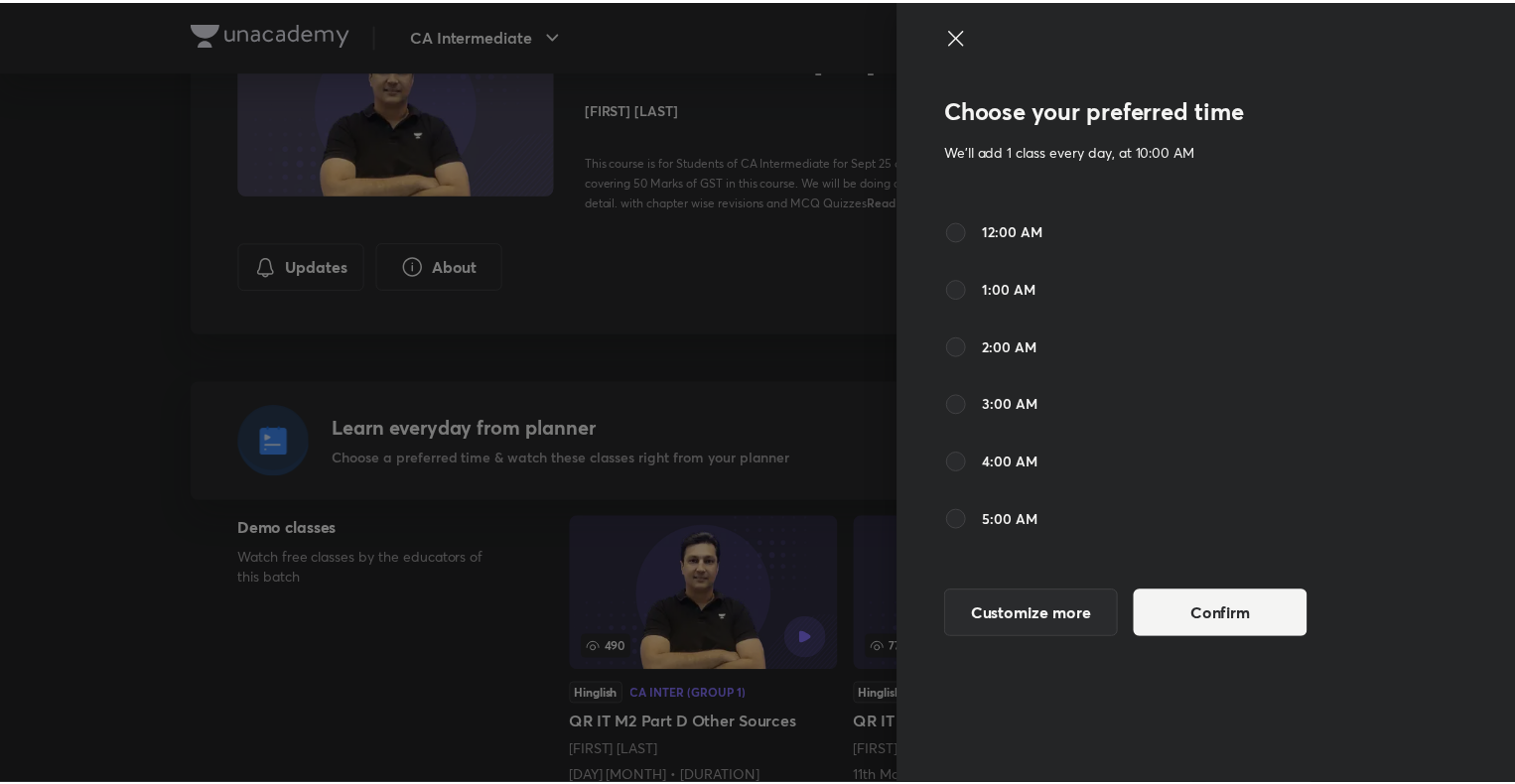 scroll, scrollTop: 1032, scrollLeft: 0, axis: vertical 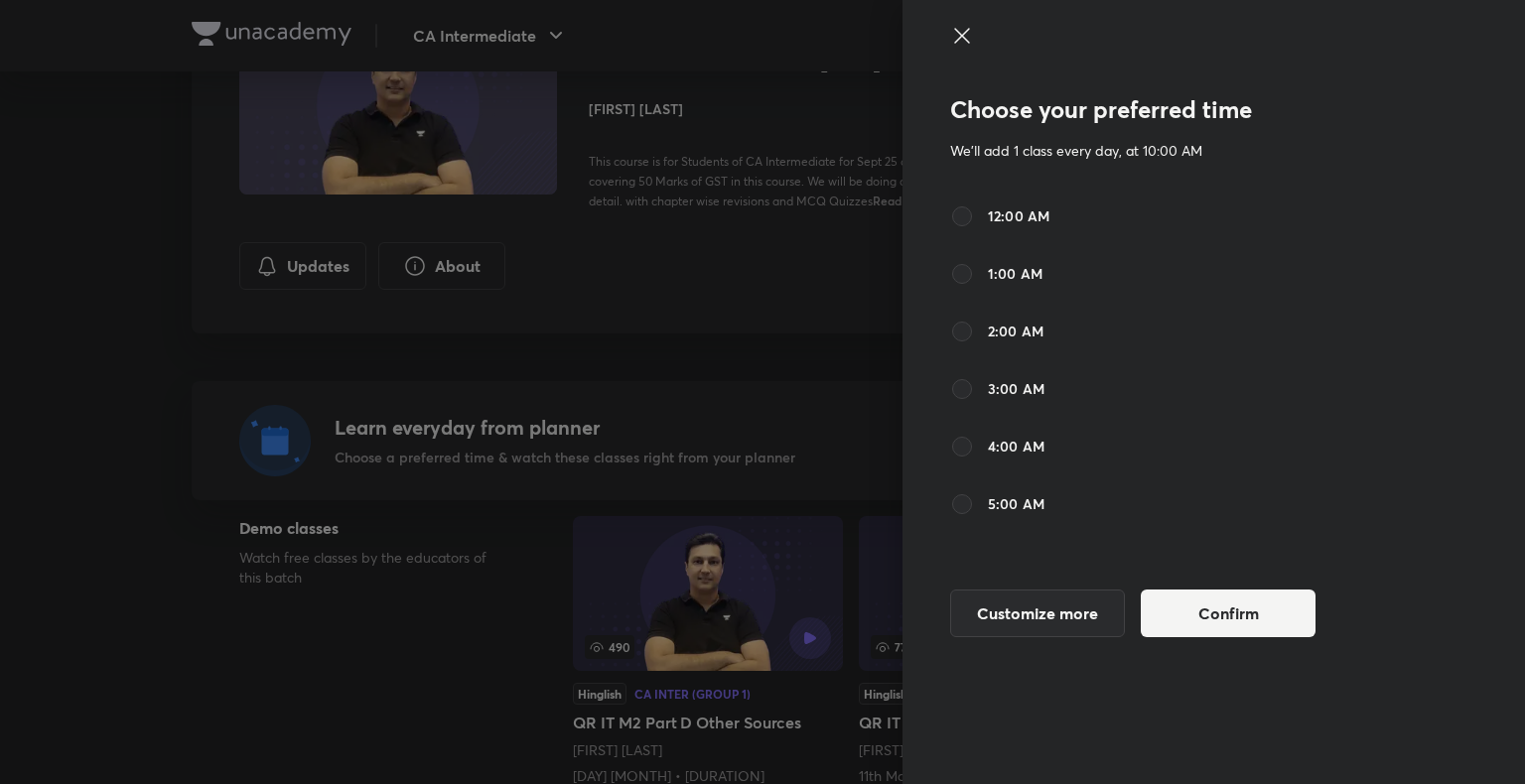 click on "4:00 AM" at bounding box center [997, 447] 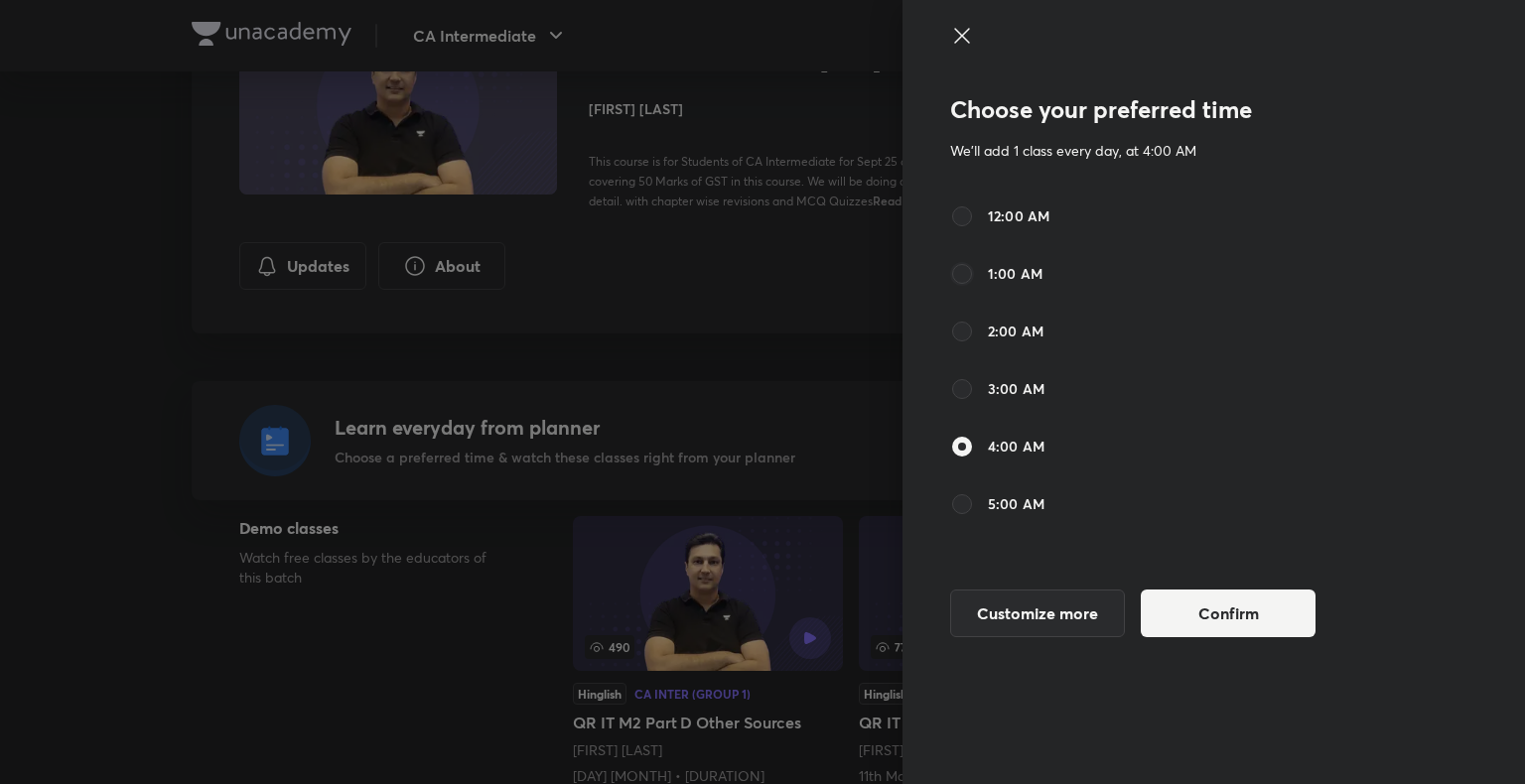 click on "1:00 AM" at bounding box center [962, 274] 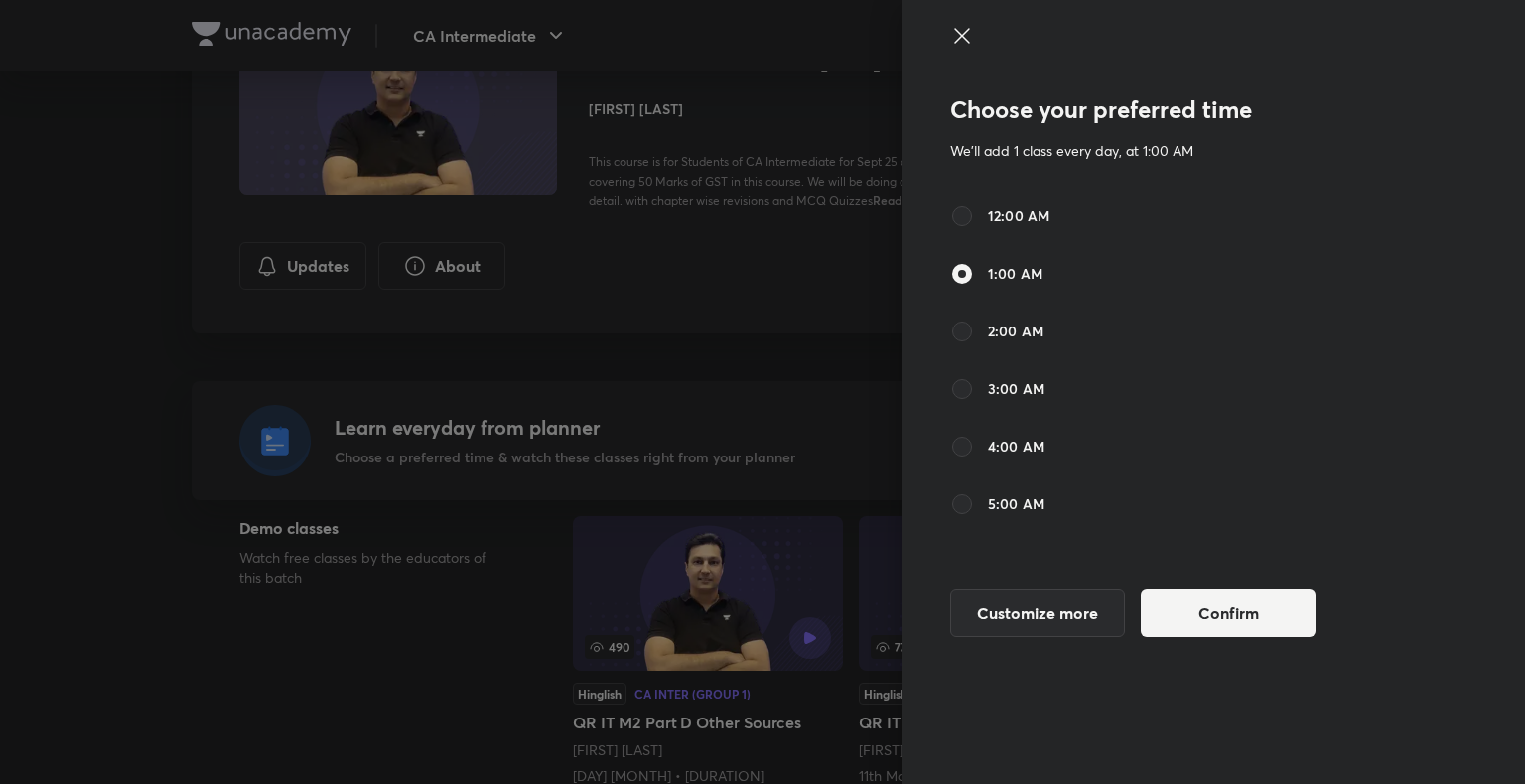 click at bounding box center (1180, 54) 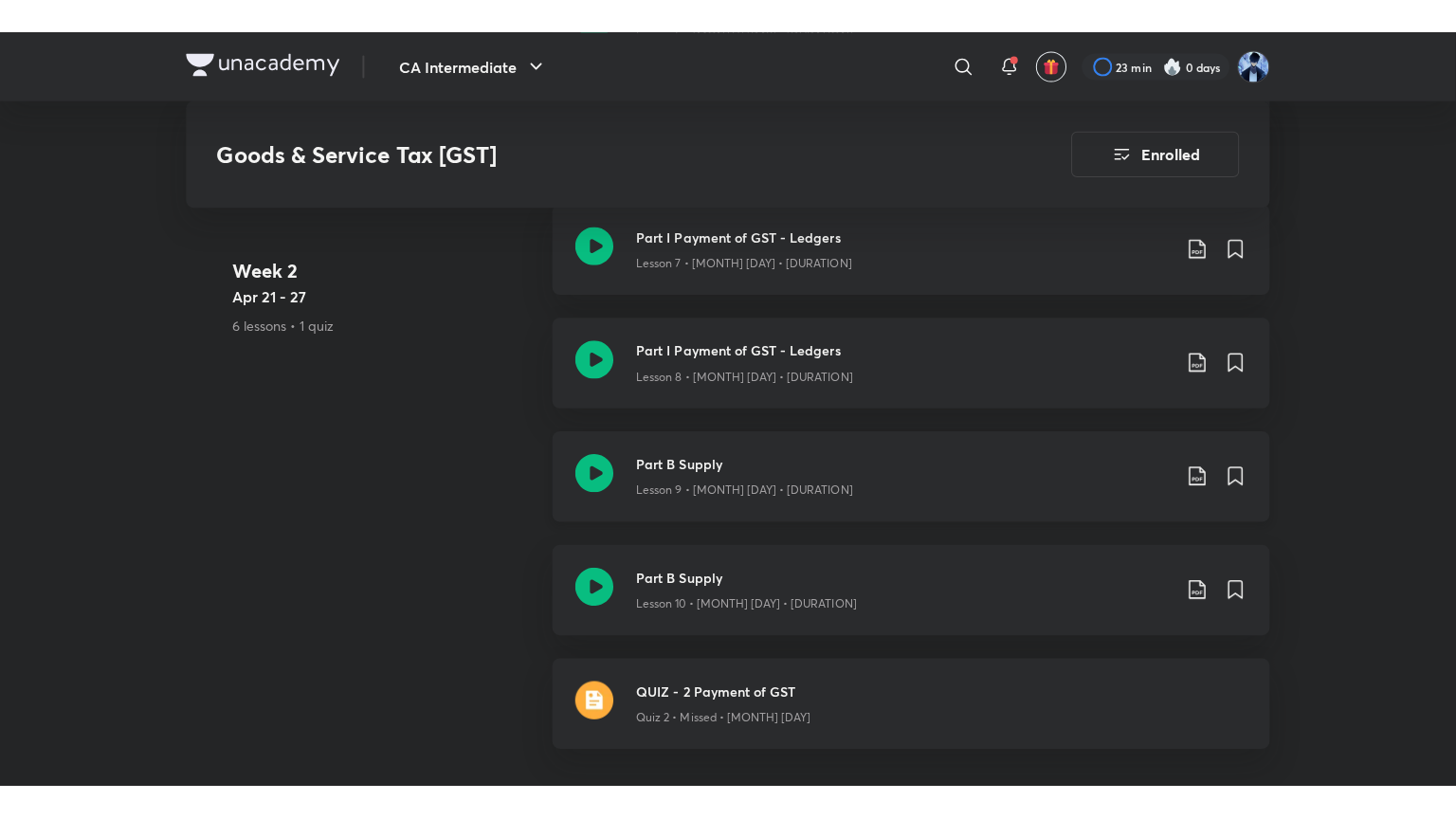 scroll, scrollTop: 1896, scrollLeft: 0, axis: vertical 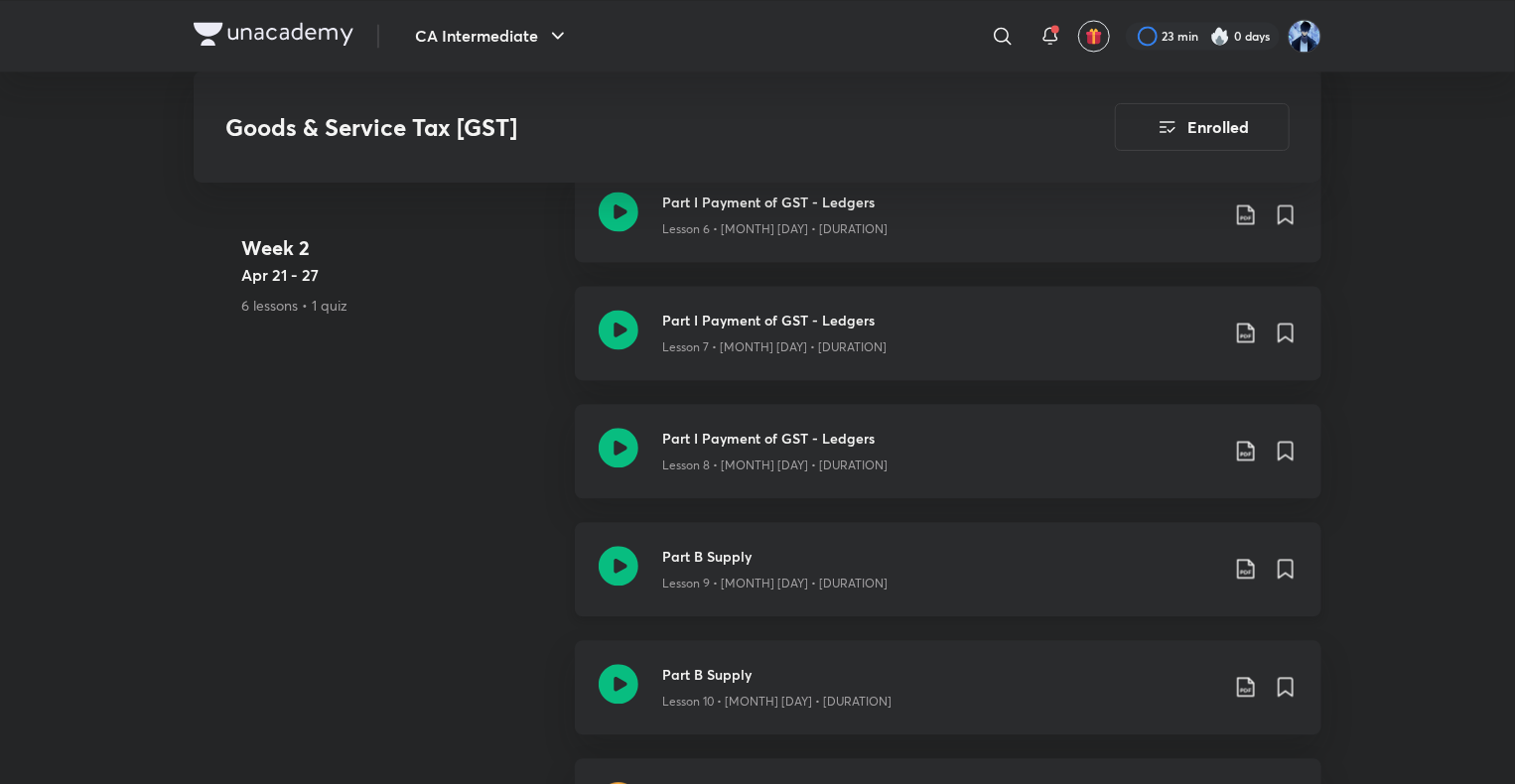 click 